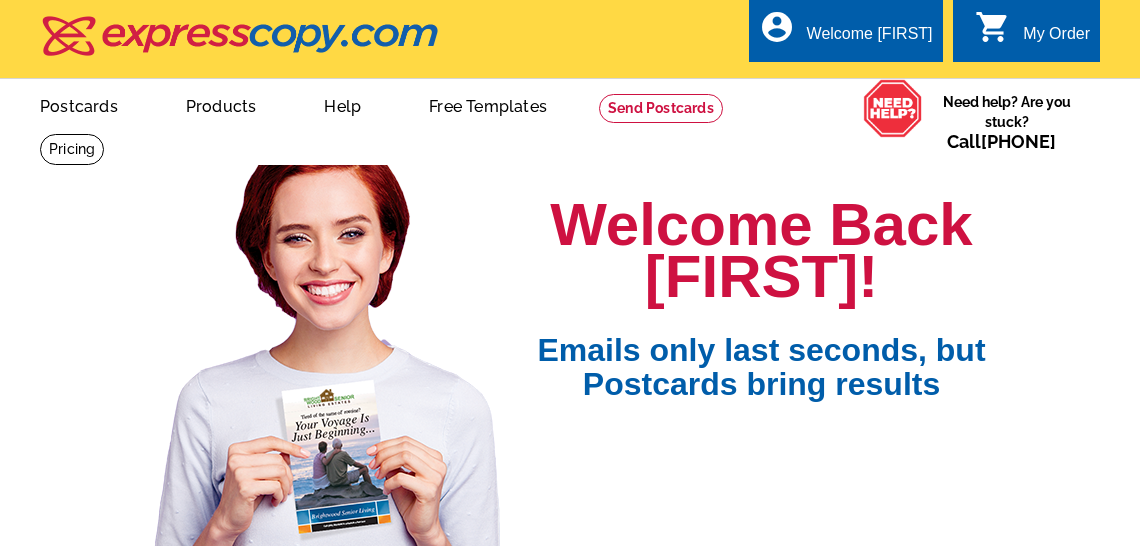 scroll, scrollTop: 0, scrollLeft: 0, axis: both 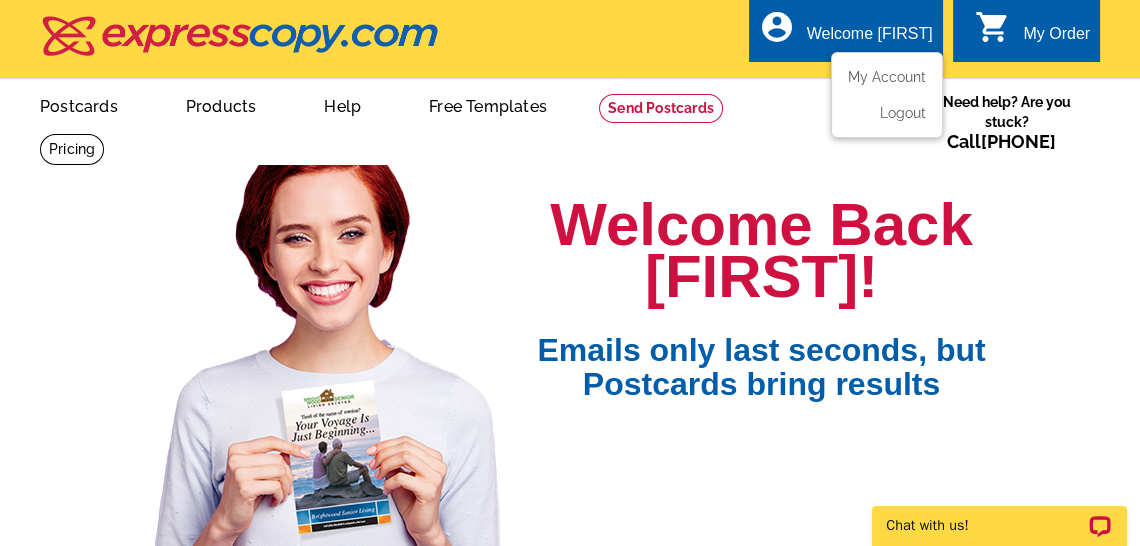 click on "Welcome [NAME]" at bounding box center [870, 39] 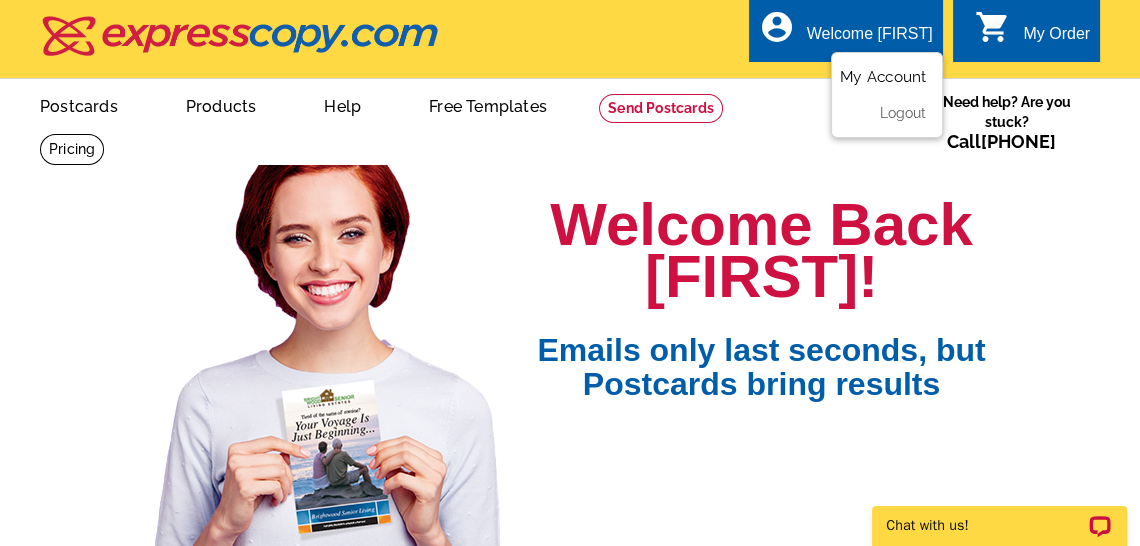 click on "My Account" at bounding box center (883, 77) 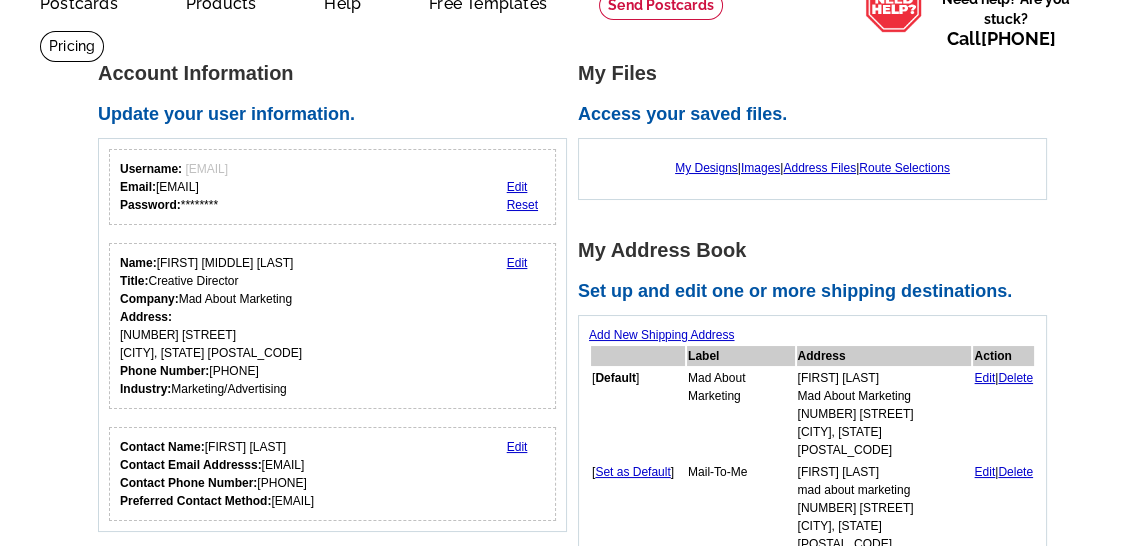 scroll, scrollTop: 111, scrollLeft: 0, axis: vertical 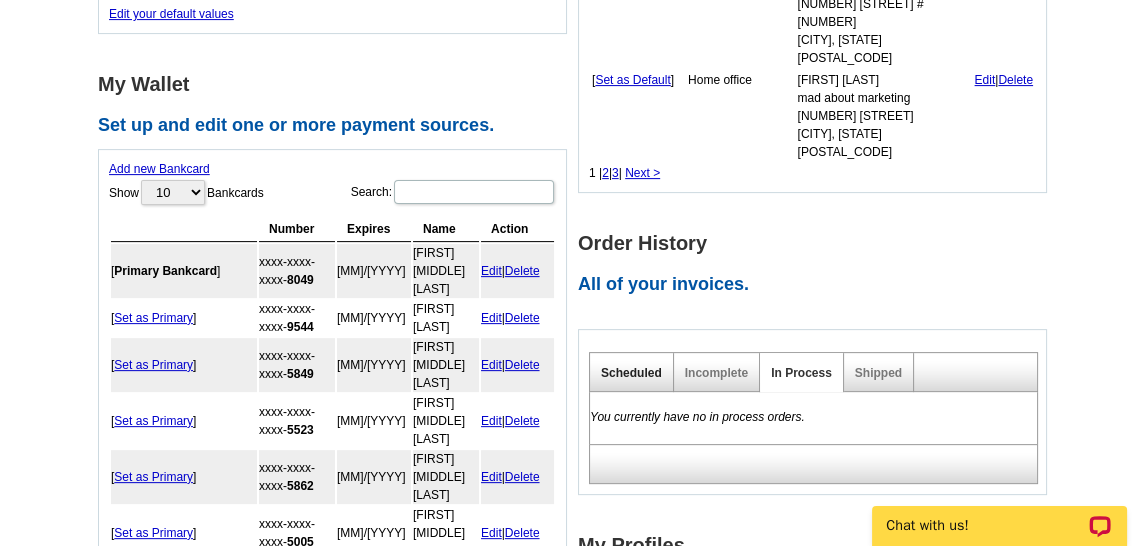 click on "Scheduled" at bounding box center [631, 373] 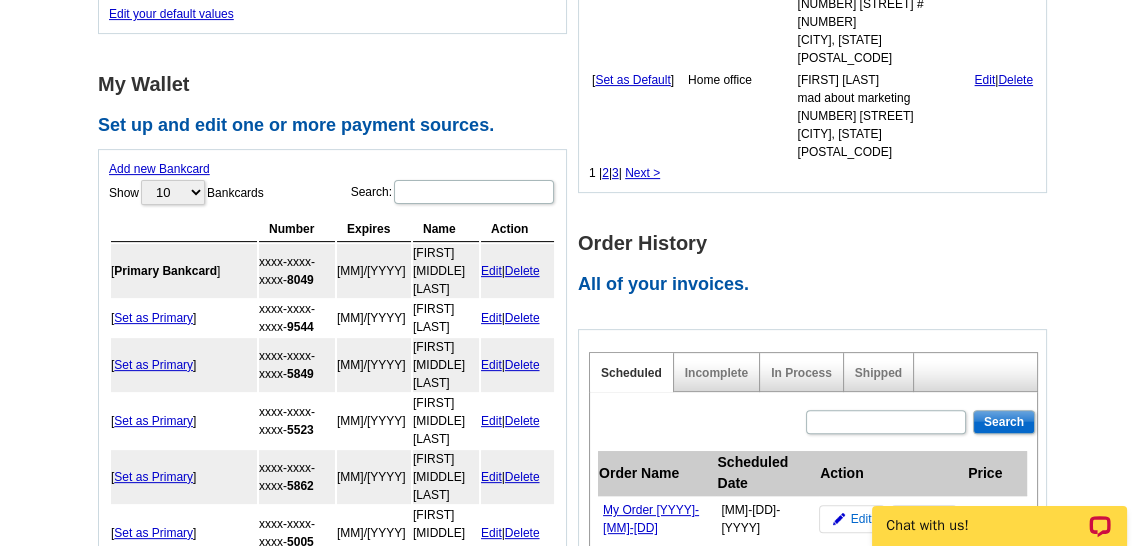 click on "Edit" at bounding box center [861, 519] 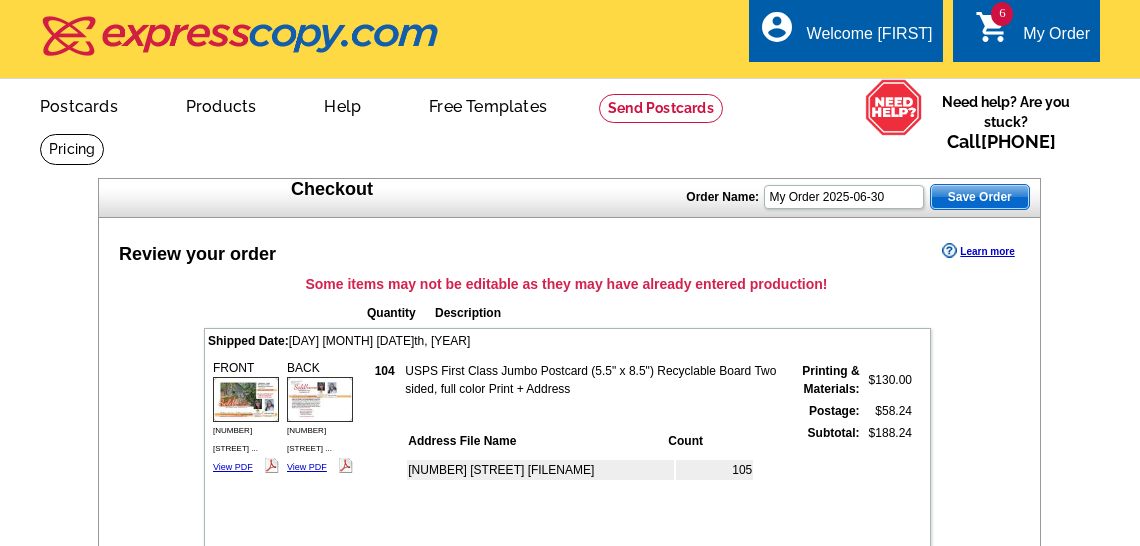 scroll, scrollTop: 0, scrollLeft: 0, axis: both 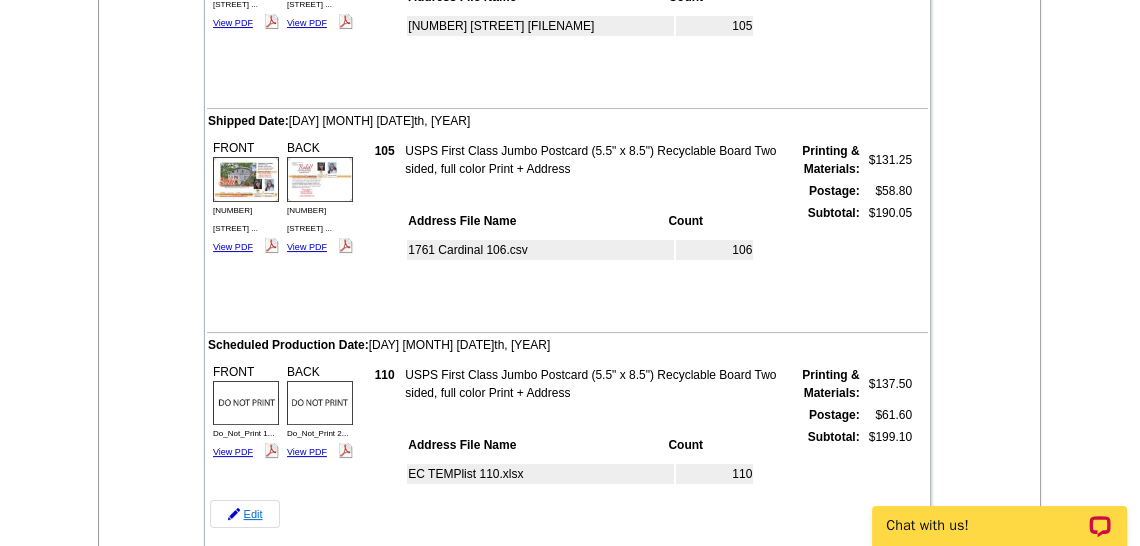 click on "Edit" at bounding box center [245, 514] 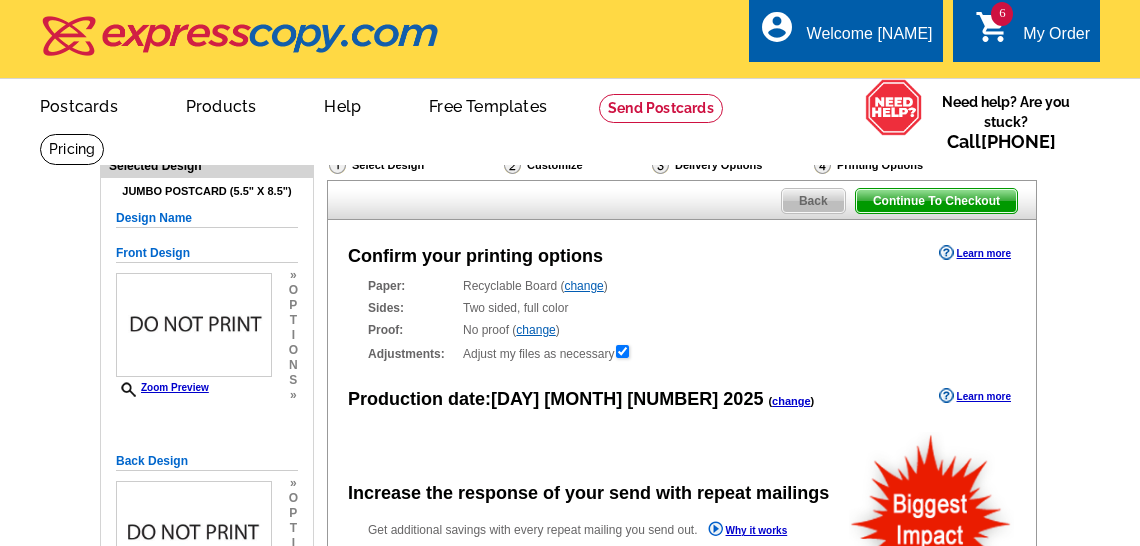 scroll, scrollTop: 0, scrollLeft: 0, axis: both 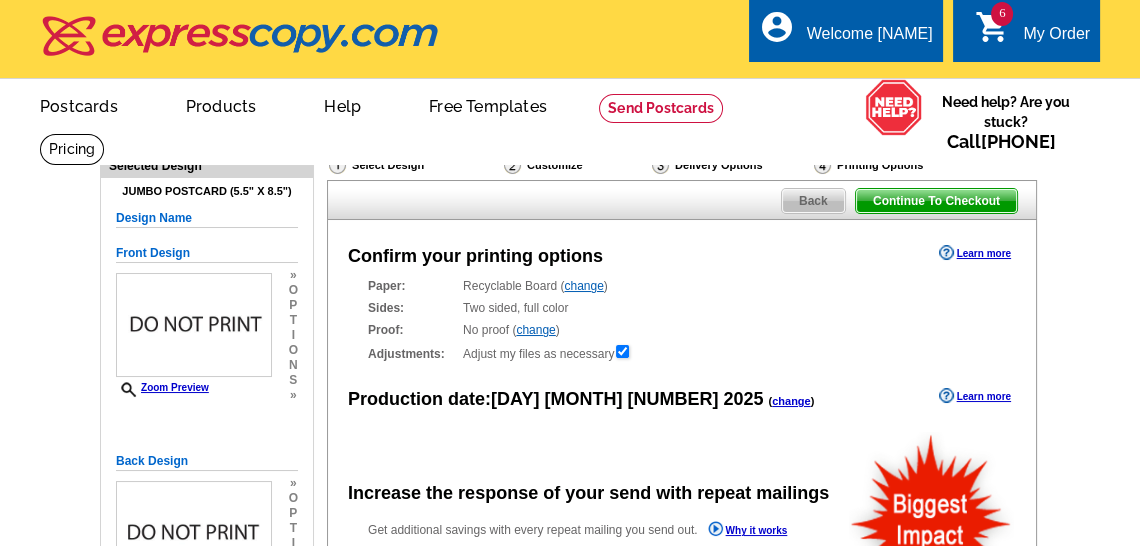 radio on "false" 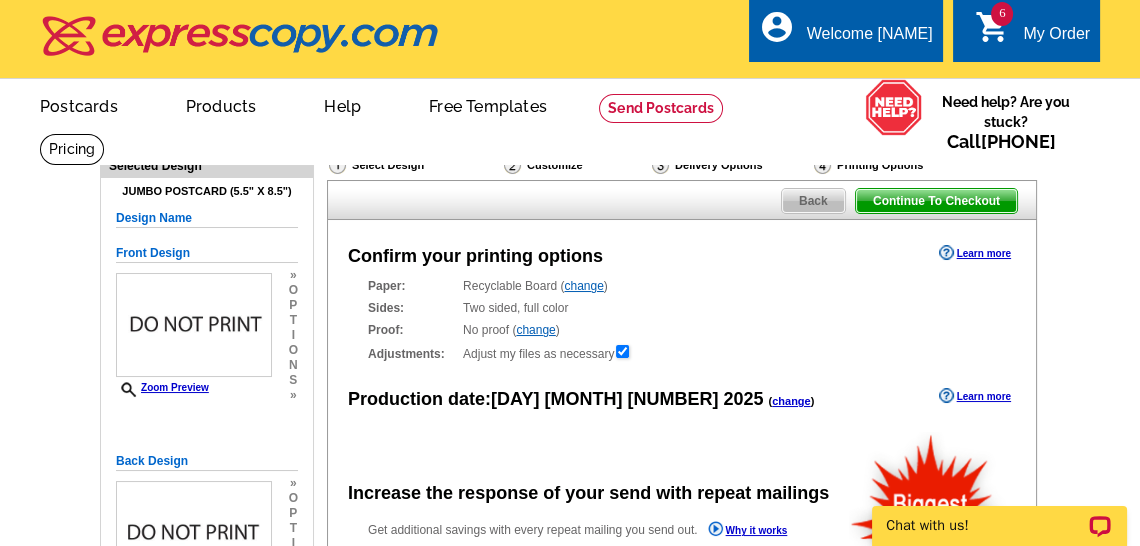 scroll, scrollTop: 0, scrollLeft: 0, axis: both 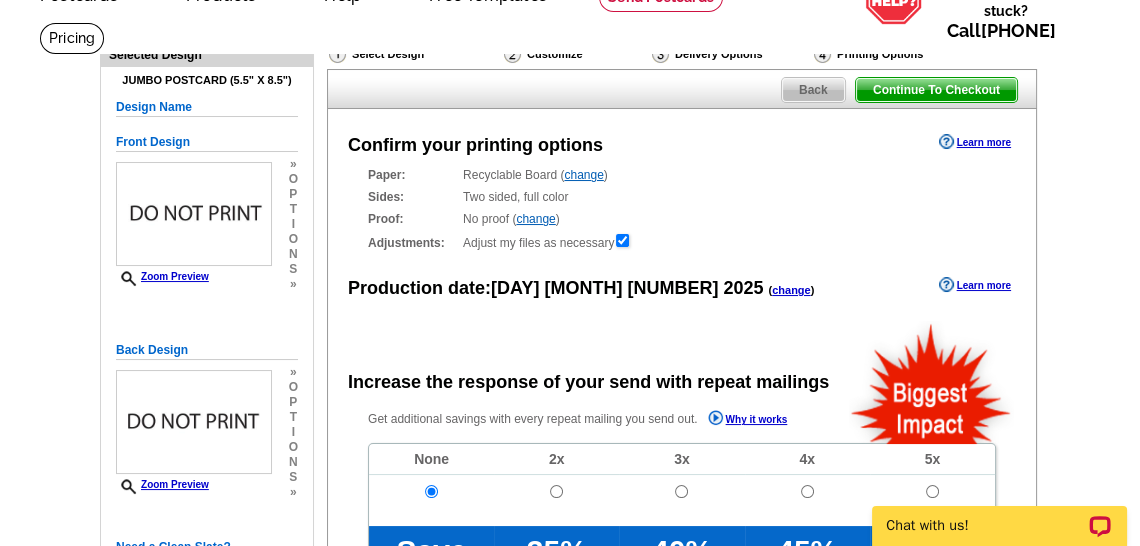 click on "change" at bounding box center [791, 290] 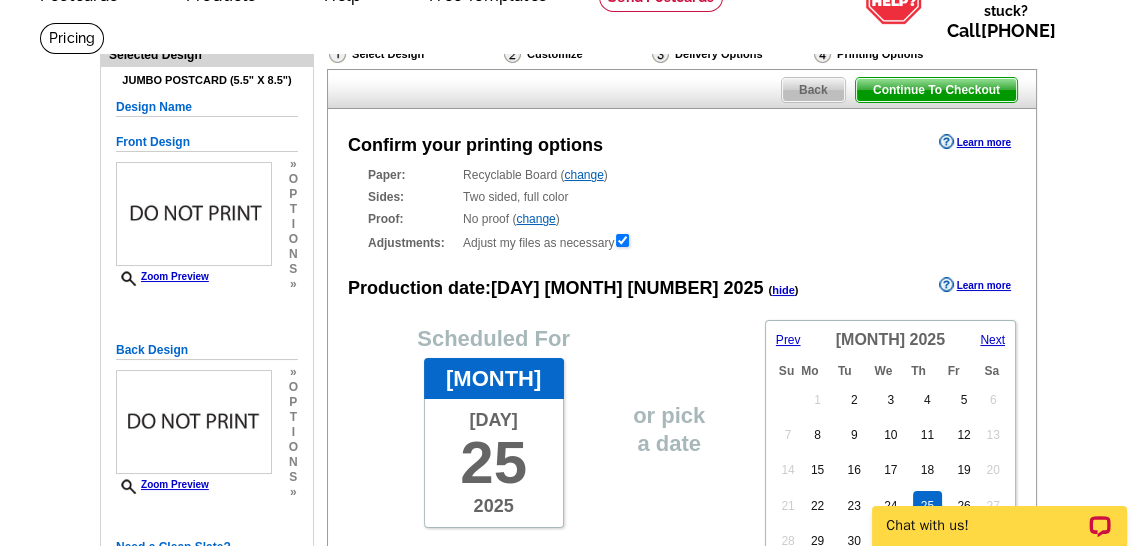 scroll, scrollTop: 333, scrollLeft: 0, axis: vertical 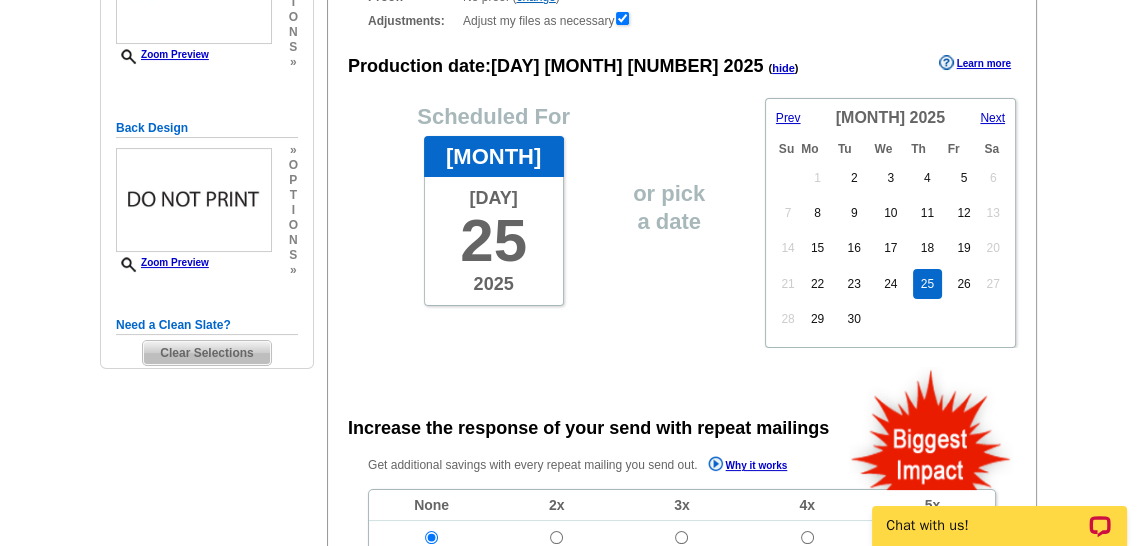 click on "Prev" at bounding box center (788, 118) 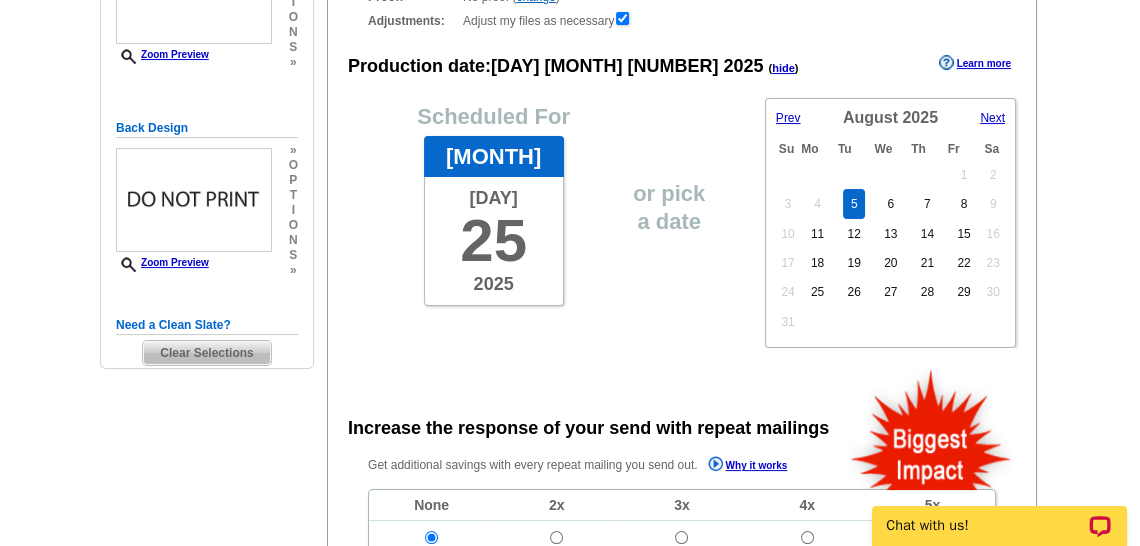 click on "5" at bounding box center (854, 204) 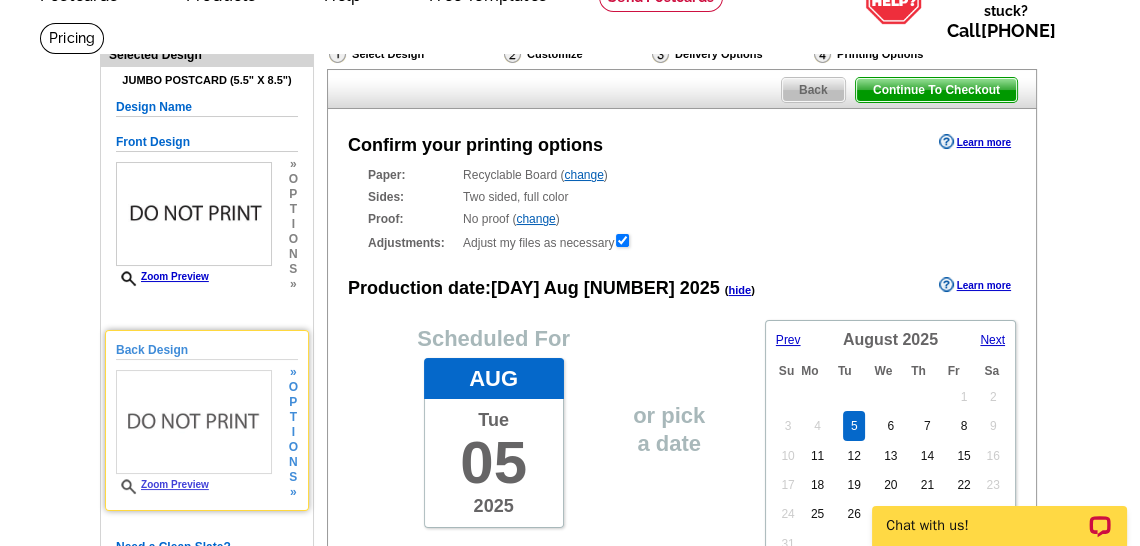 scroll, scrollTop: 222, scrollLeft: 0, axis: vertical 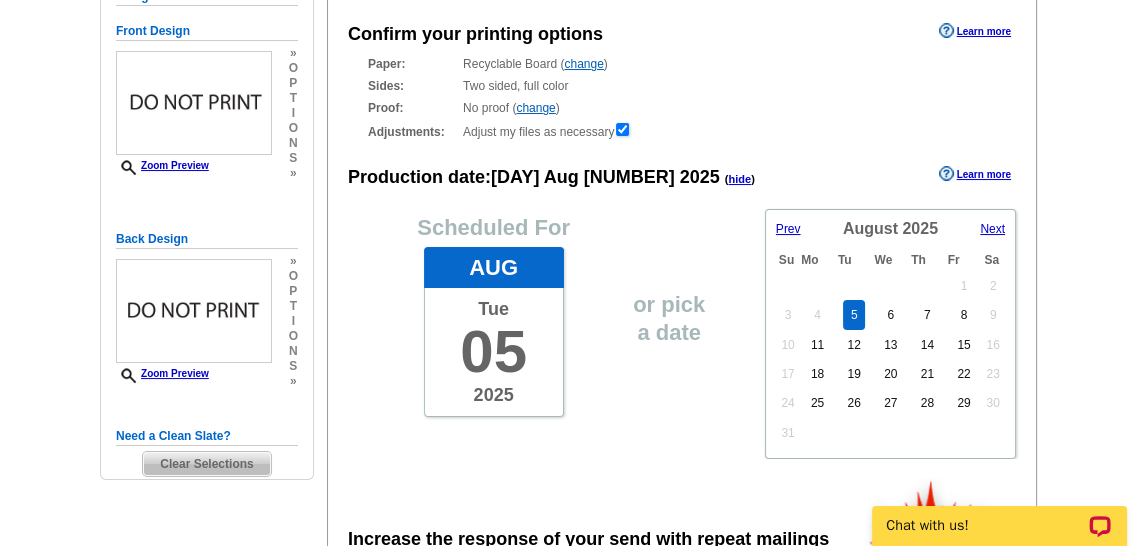 click on "Clear Selections" at bounding box center [206, 464] 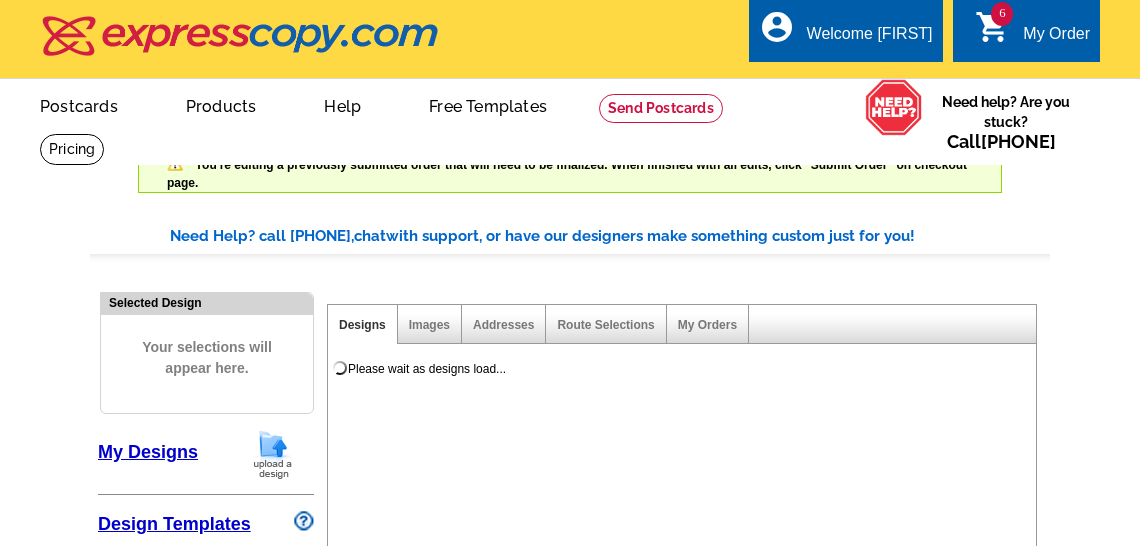 scroll, scrollTop: 0, scrollLeft: 0, axis: both 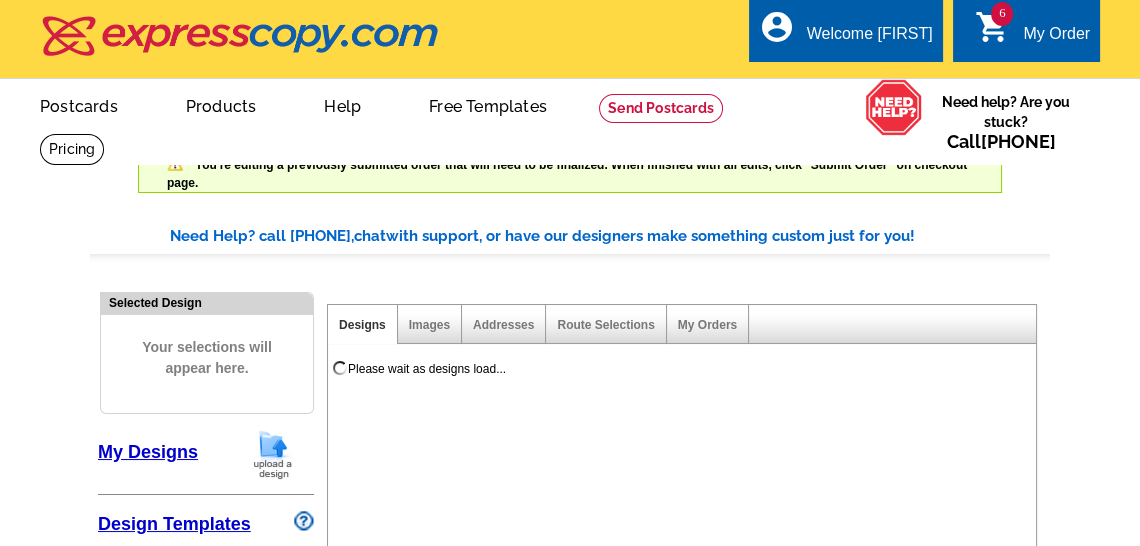 select on "785" 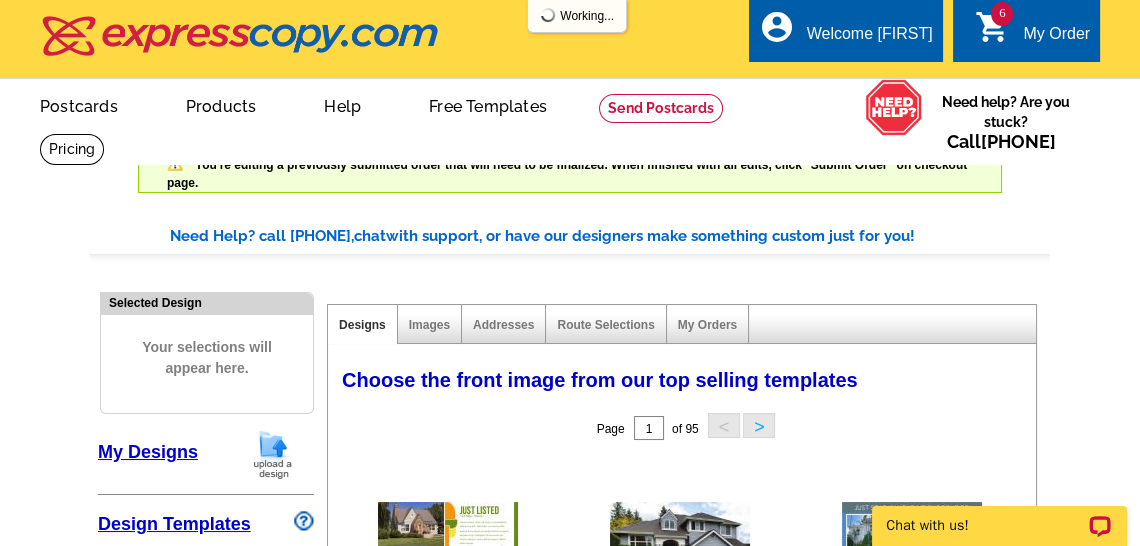 scroll, scrollTop: 0, scrollLeft: 0, axis: both 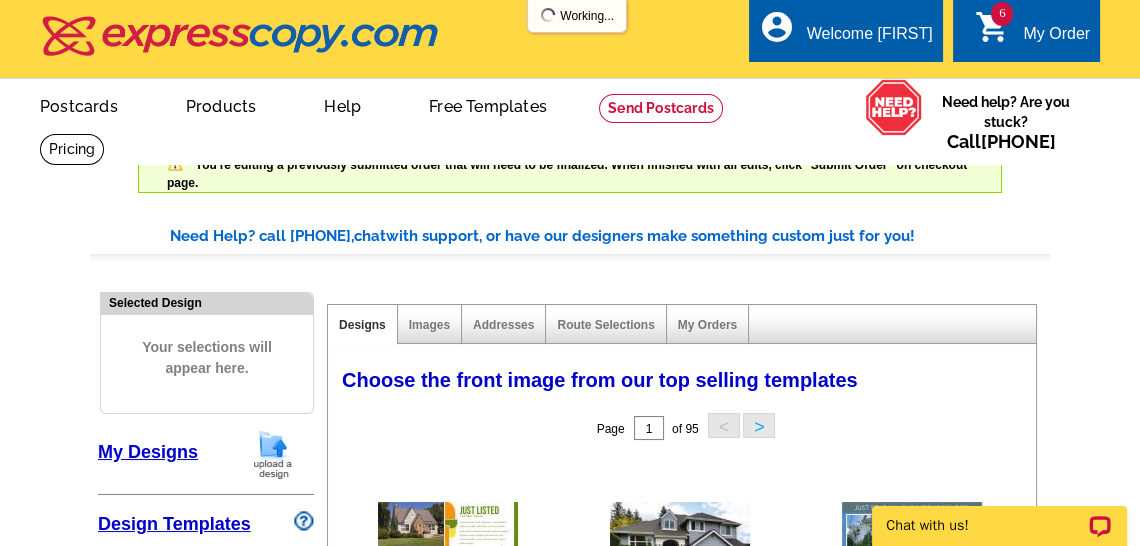 click at bounding box center (273, 454) 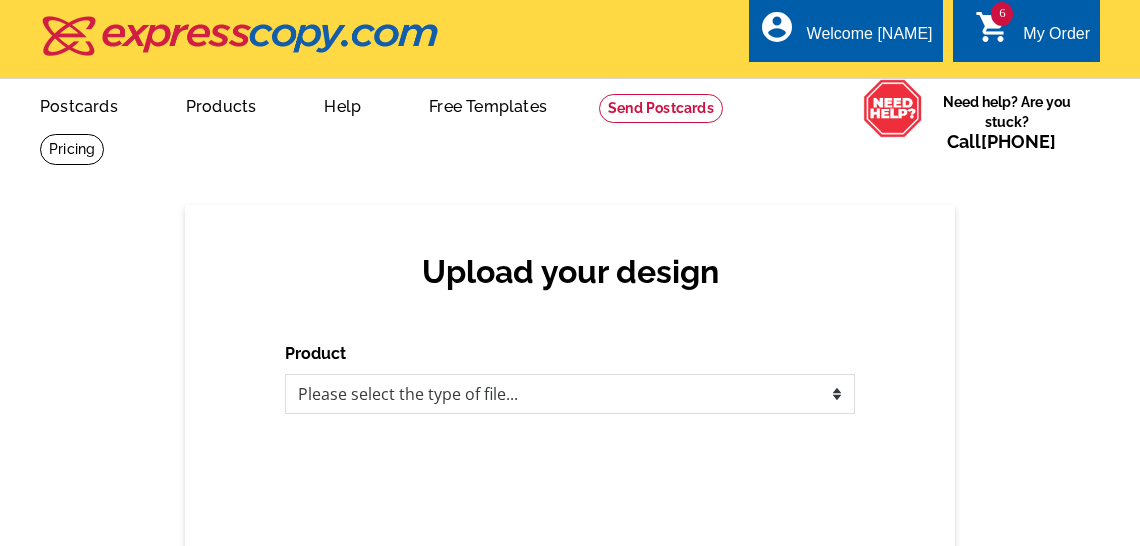 scroll, scrollTop: 0, scrollLeft: 0, axis: both 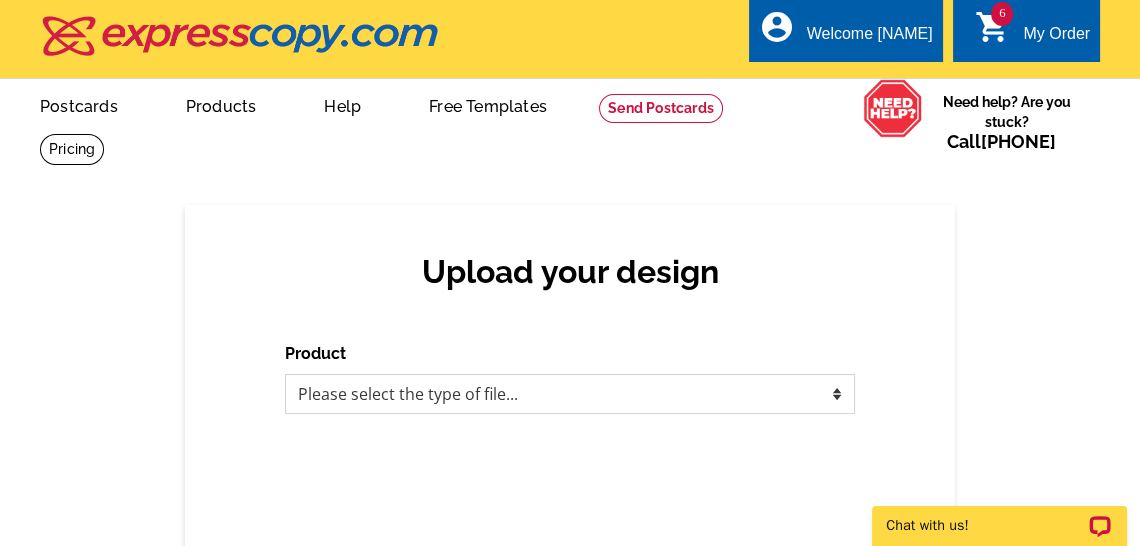 click on "Please select the type of file...
Postcards
Business Cards
Letters and flyers
Greeting Cards
Door Hangers" at bounding box center (570, 394) 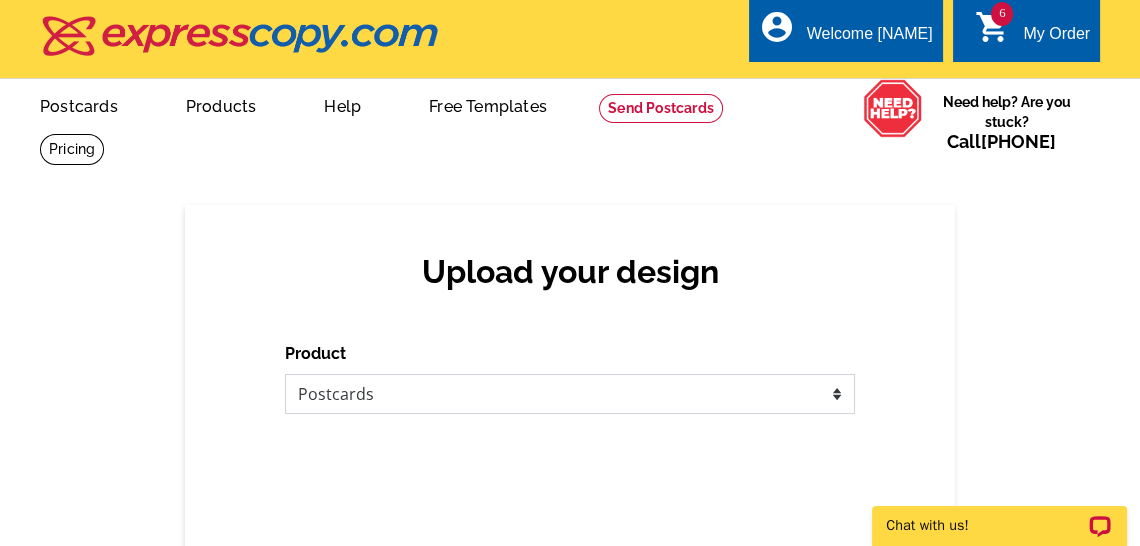 click on "Please select the type of file...
Postcards
Business Cards
Letters and flyers
Greeting Cards
Door Hangers" at bounding box center [570, 394] 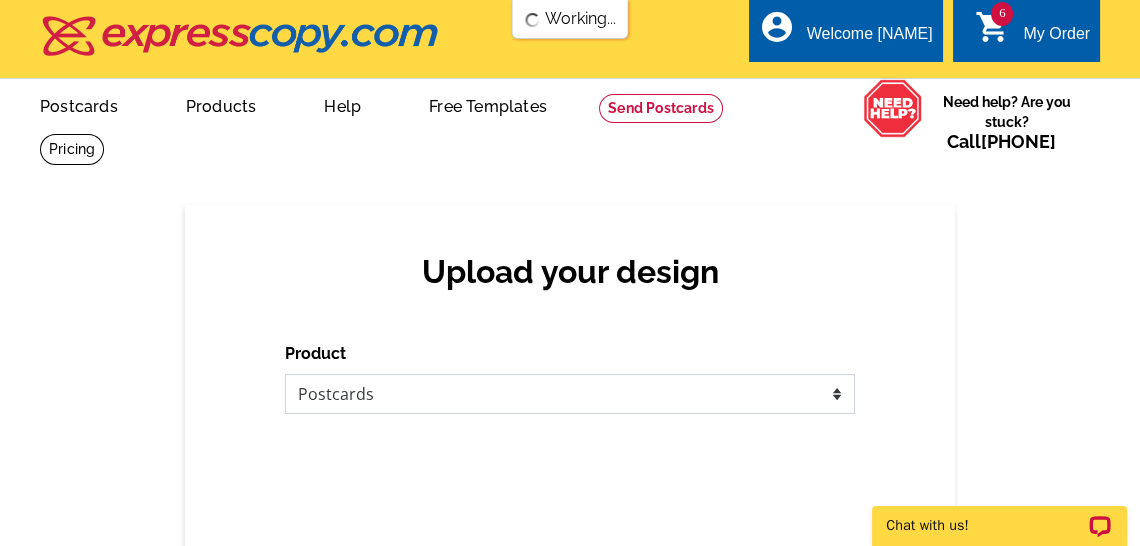 scroll, scrollTop: 0, scrollLeft: 0, axis: both 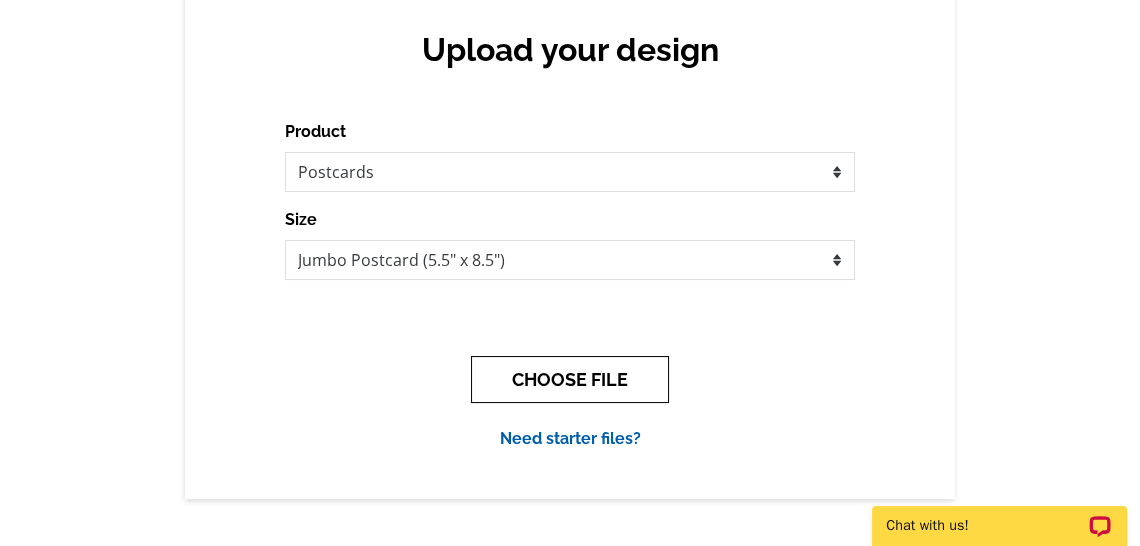 click on "CHOOSE FILE" at bounding box center [570, 379] 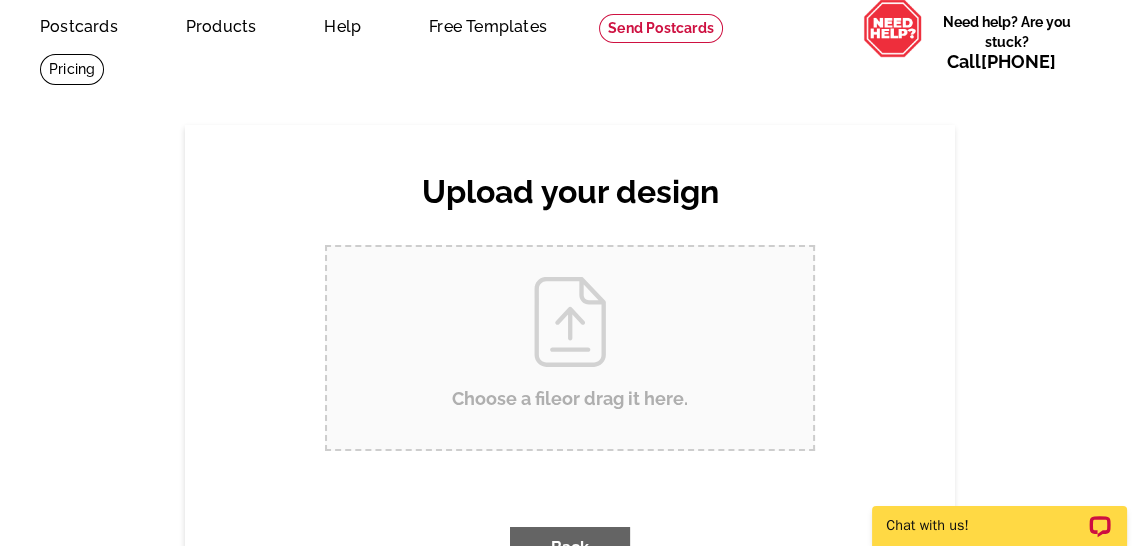 scroll, scrollTop: 0, scrollLeft: 0, axis: both 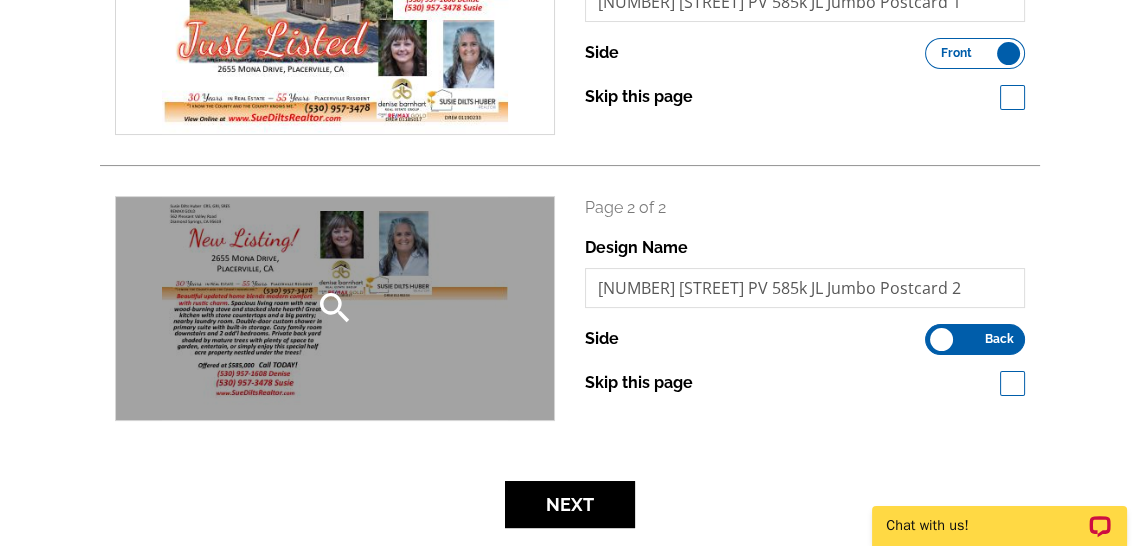 click on "search" at bounding box center (335, 308) 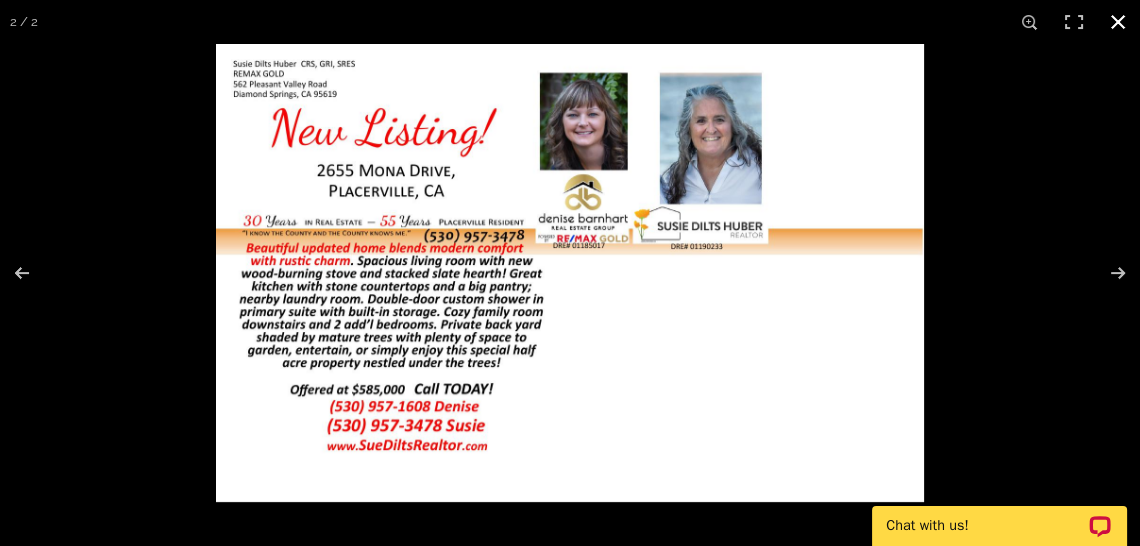 click at bounding box center (1118, 22) 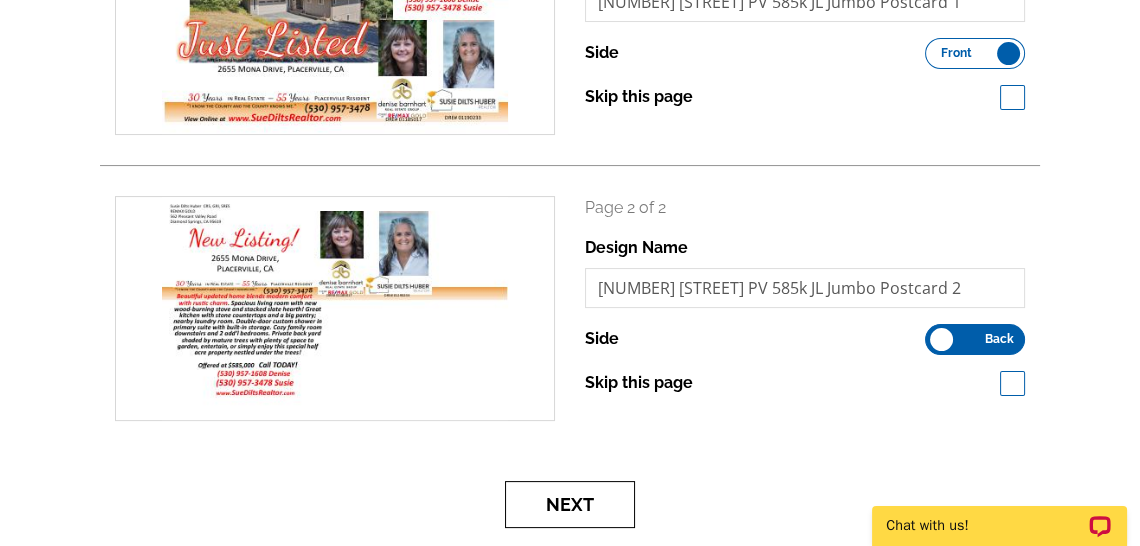 click on "Next" at bounding box center [570, 504] 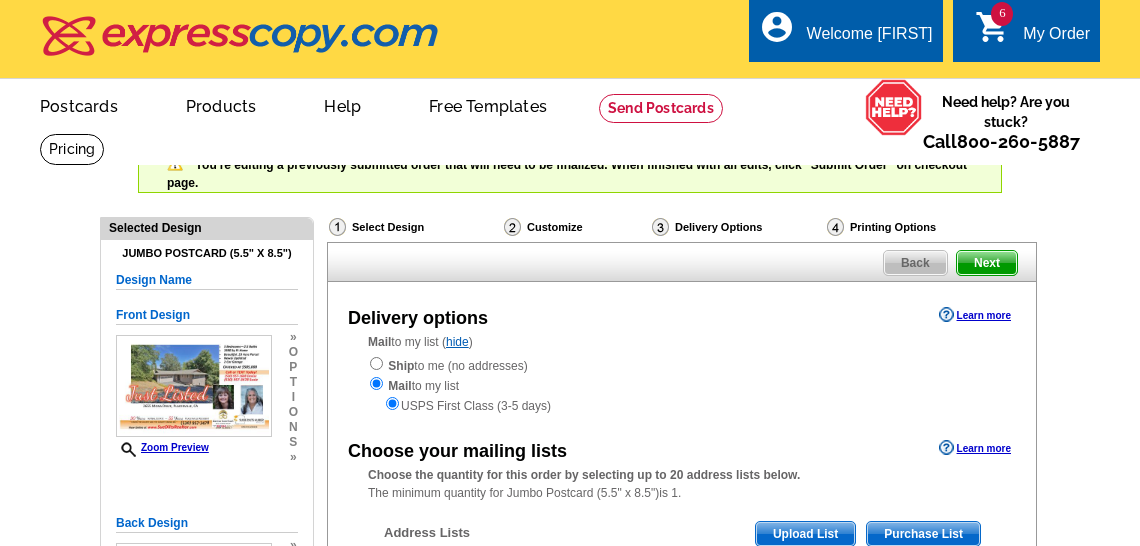scroll, scrollTop: 0, scrollLeft: 0, axis: both 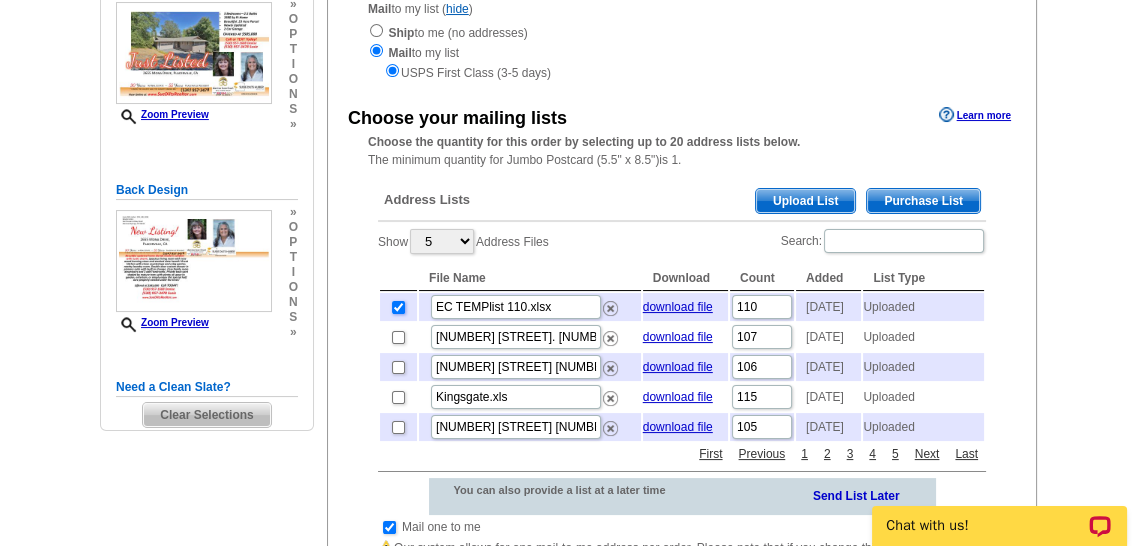 click at bounding box center (398, 307) 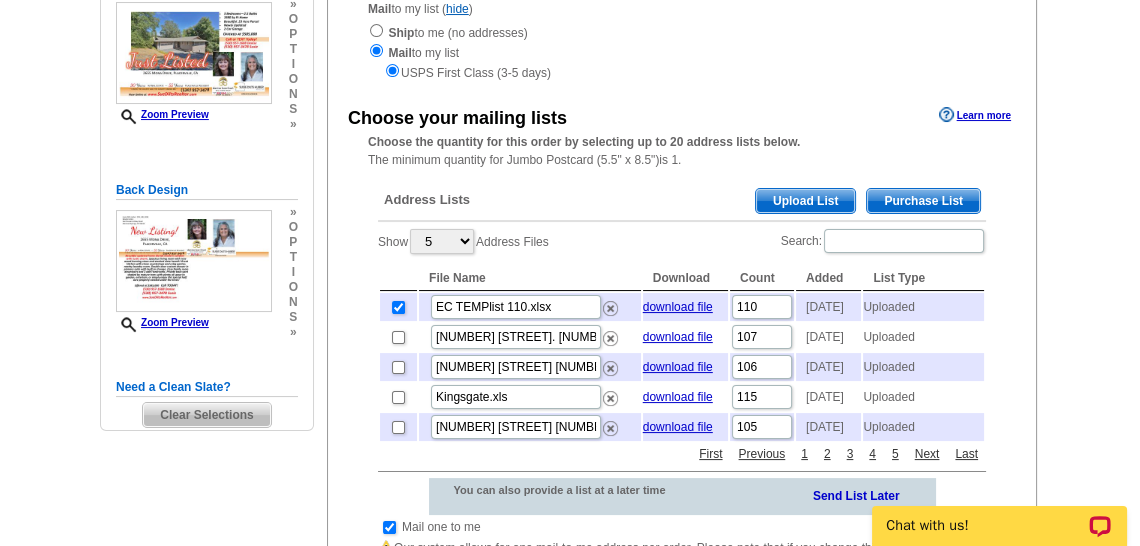 checkbox on "false" 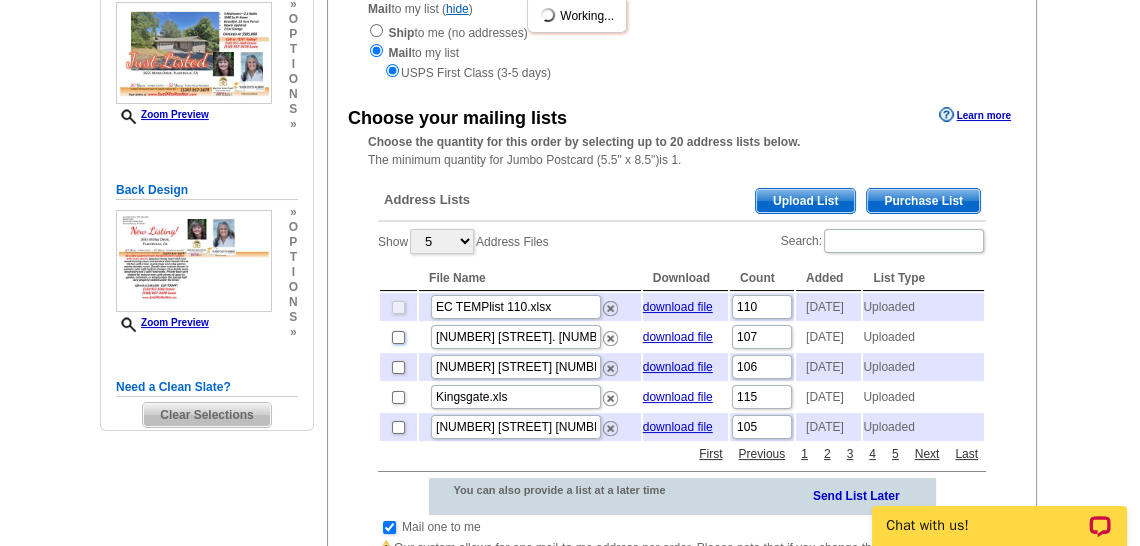 click at bounding box center (398, 337) 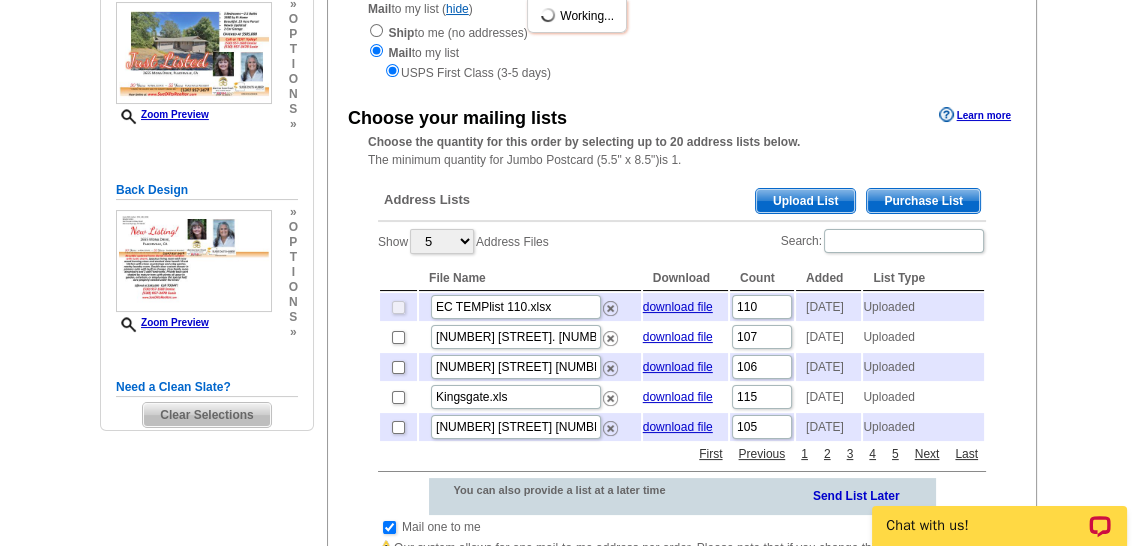 checkbox on "true" 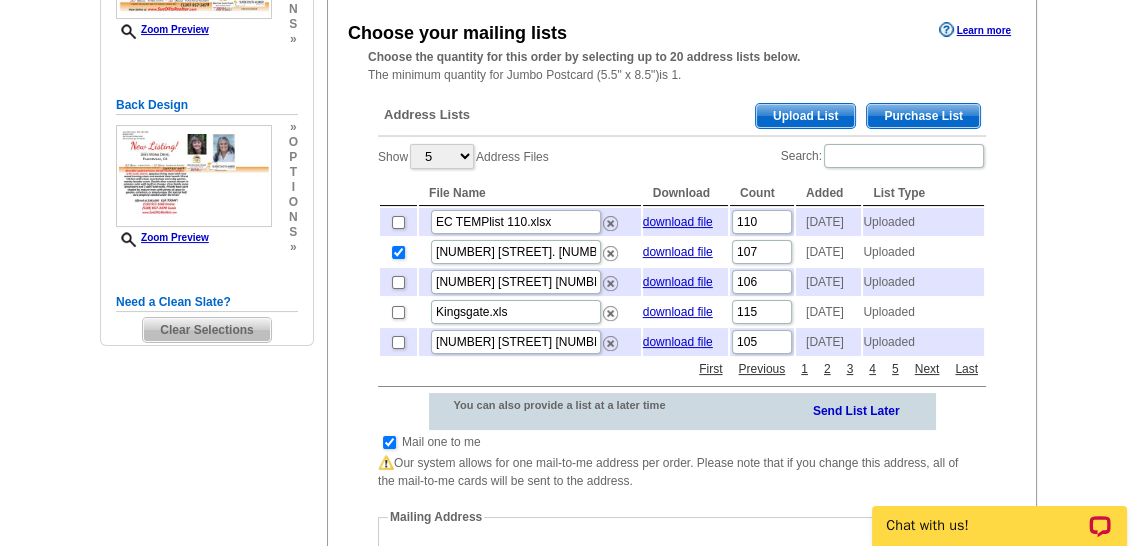 scroll, scrollTop: 444, scrollLeft: 0, axis: vertical 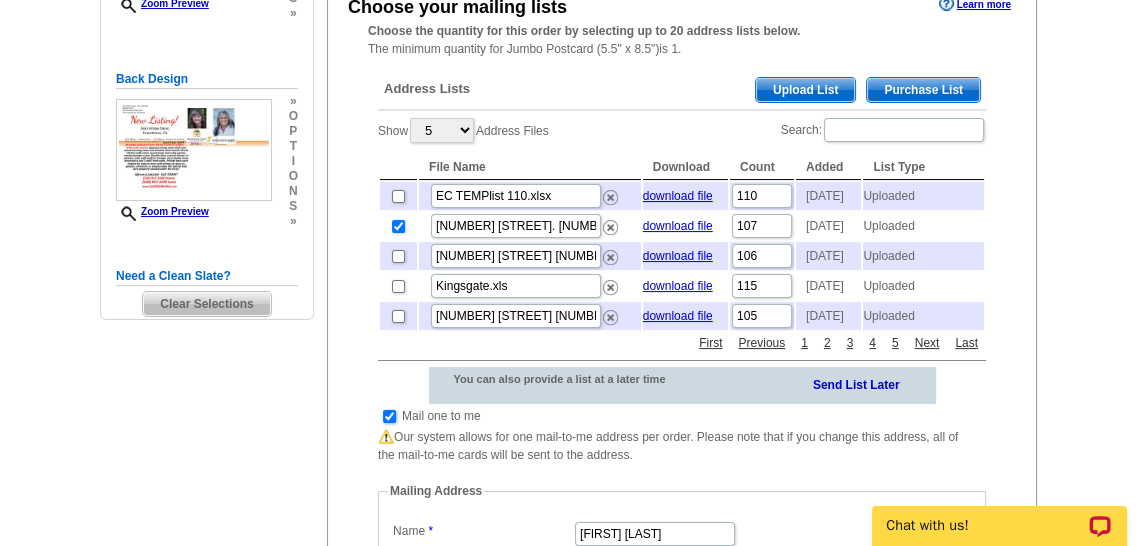 click at bounding box center (389, 416) 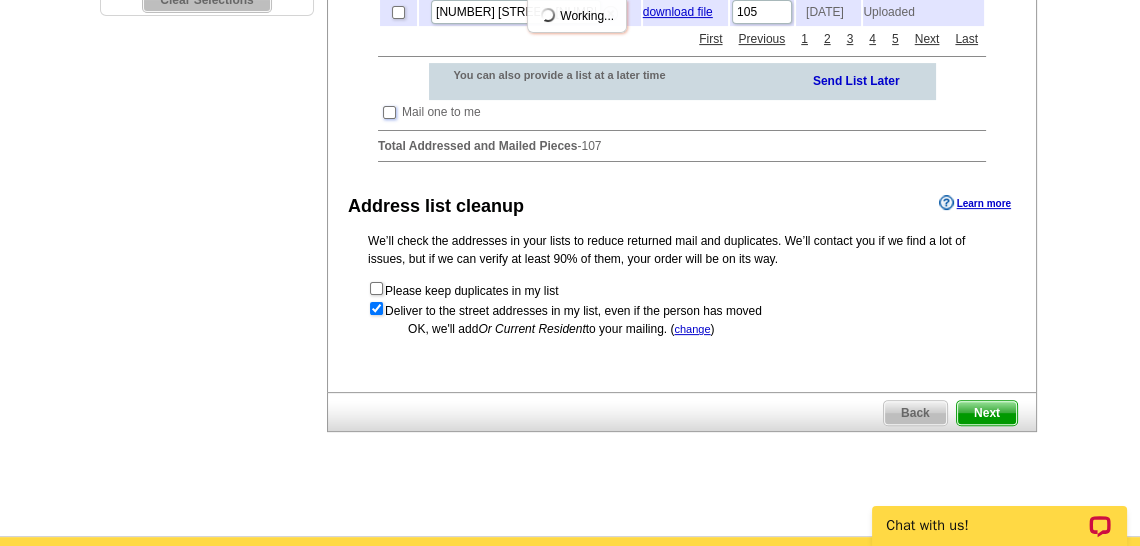 scroll, scrollTop: 777, scrollLeft: 0, axis: vertical 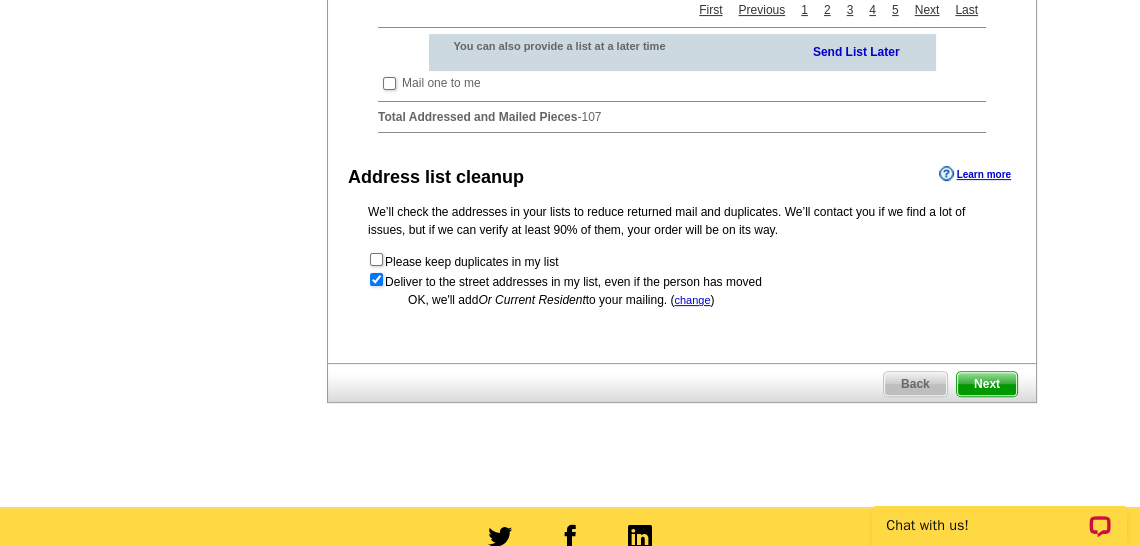 click on "Next" at bounding box center (987, 384) 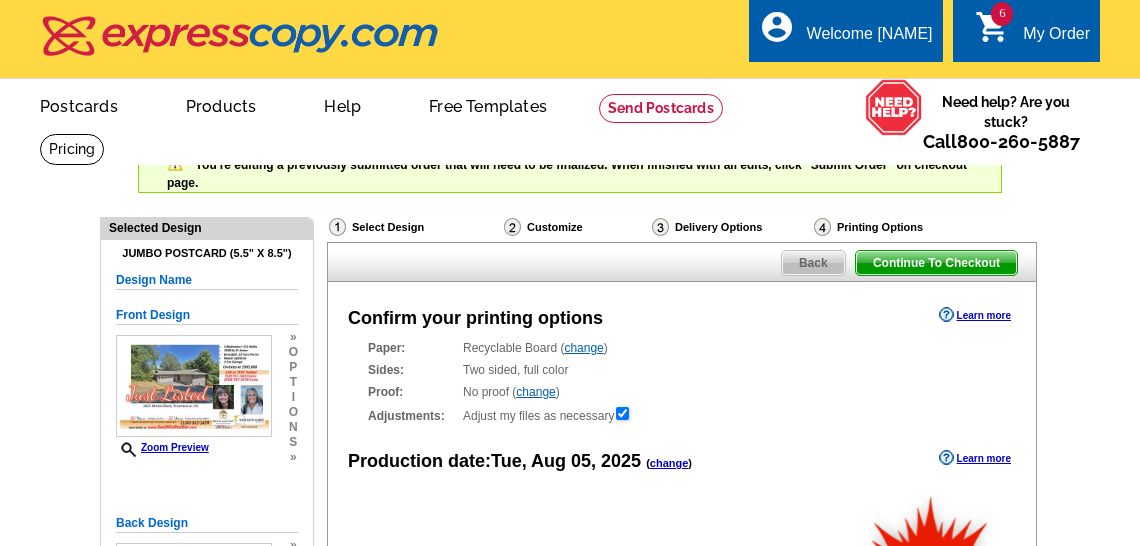 scroll, scrollTop: 0, scrollLeft: 0, axis: both 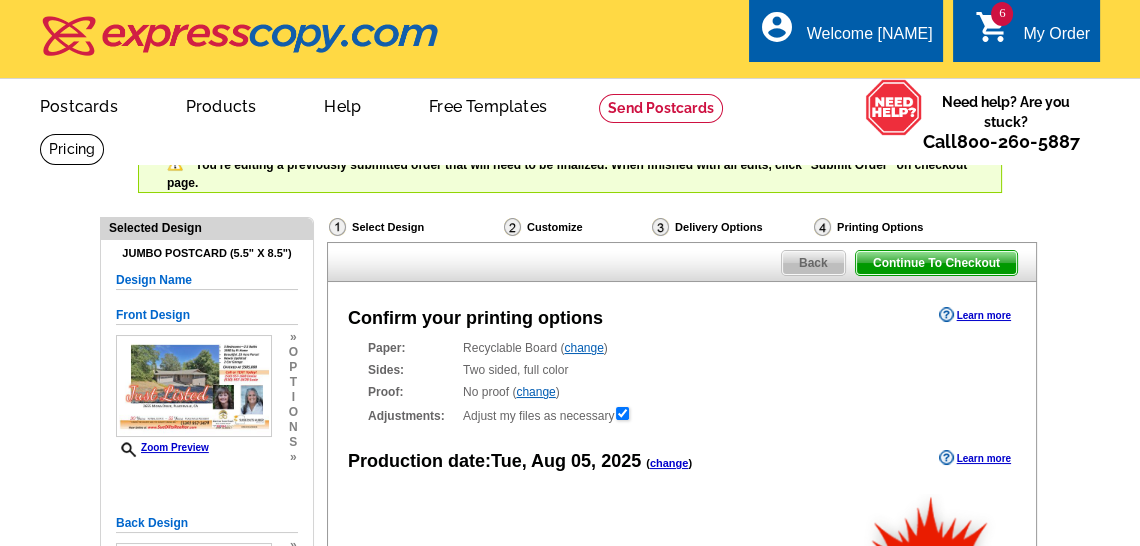 radio on "false" 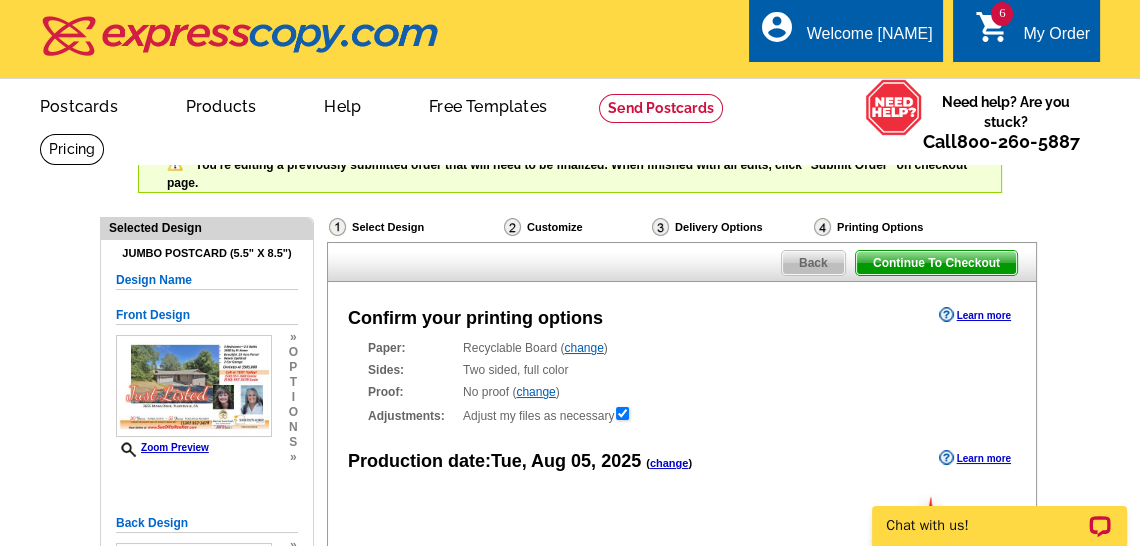 scroll, scrollTop: 0, scrollLeft: 0, axis: both 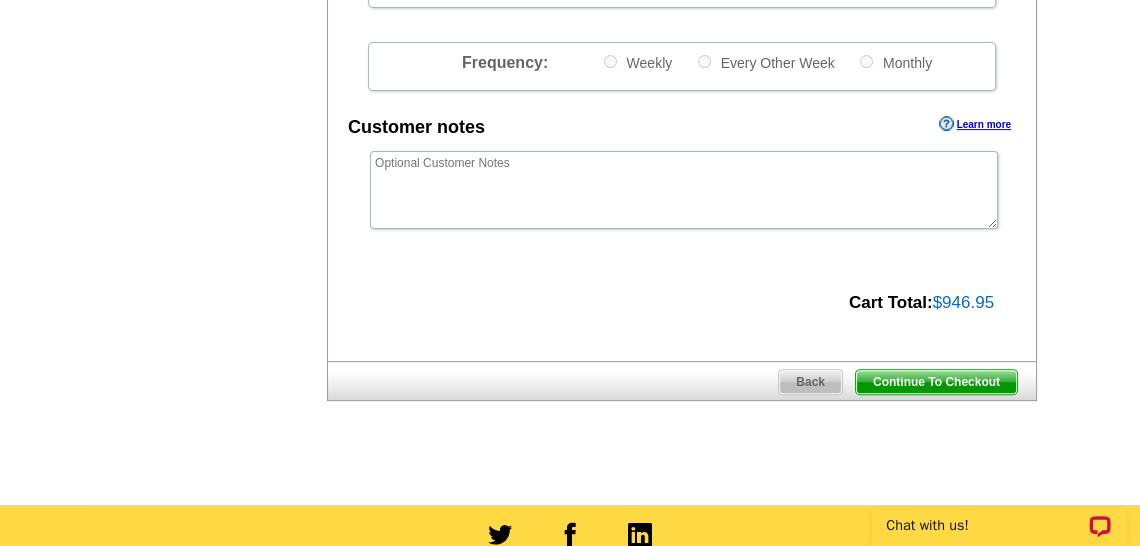 click on "Continue To Checkout" at bounding box center [936, 382] 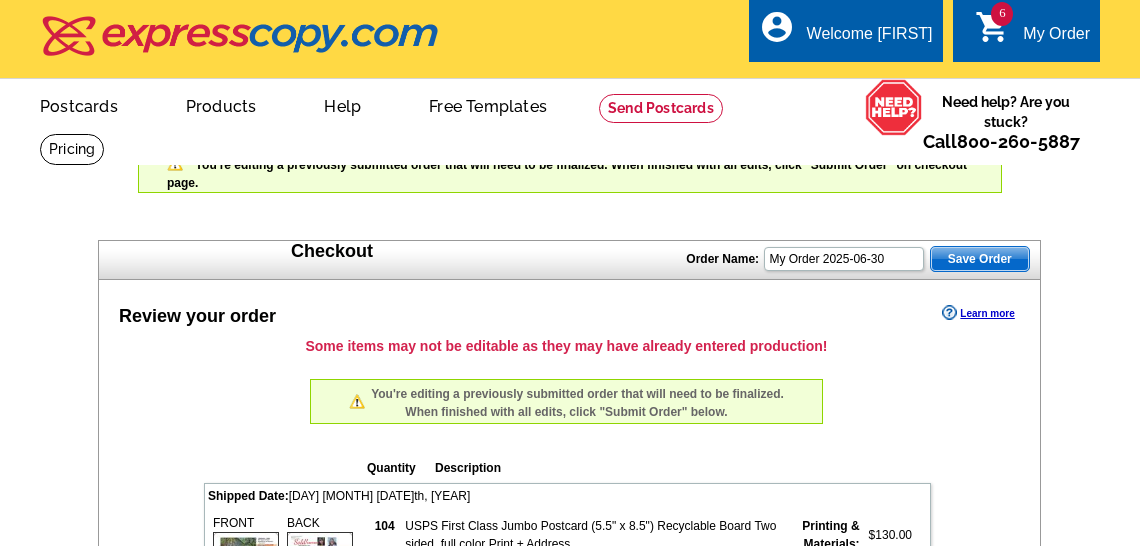 scroll, scrollTop: 0, scrollLeft: 0, axis: both 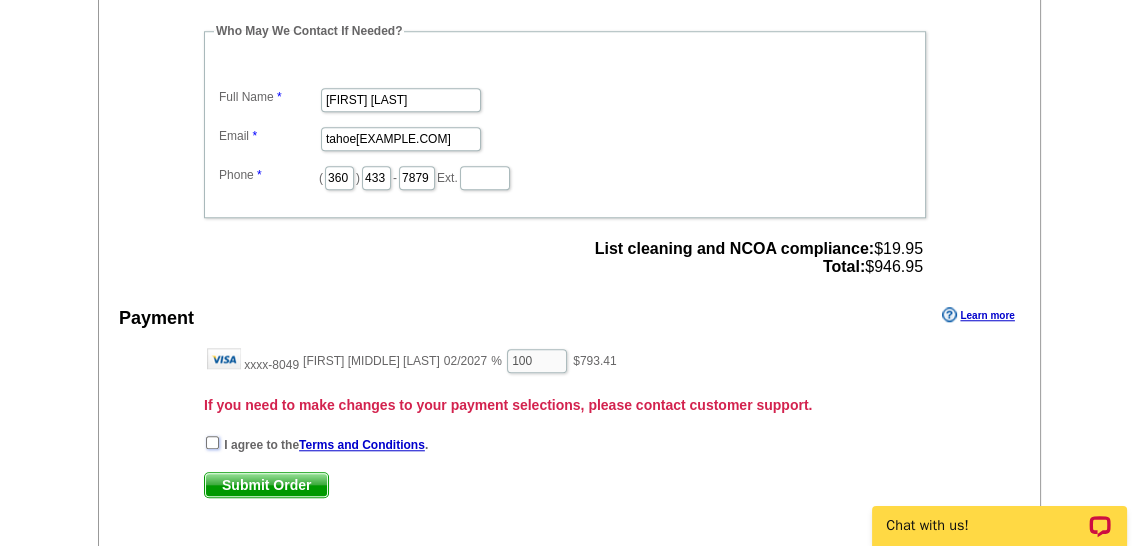 click at bounding box center [212, 442] 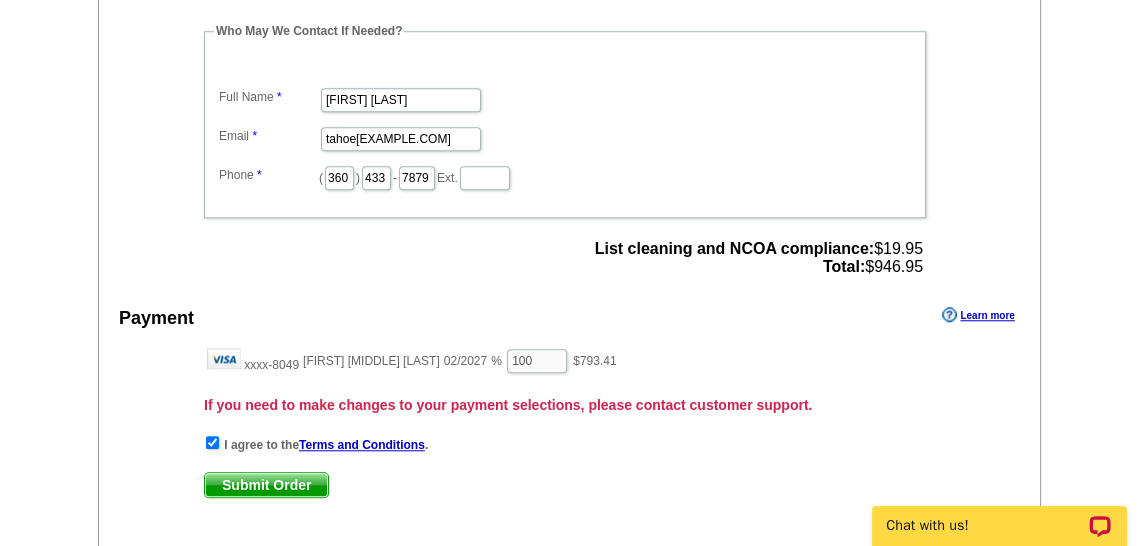 click on "Submit Order" at bounding box center (266, 485) 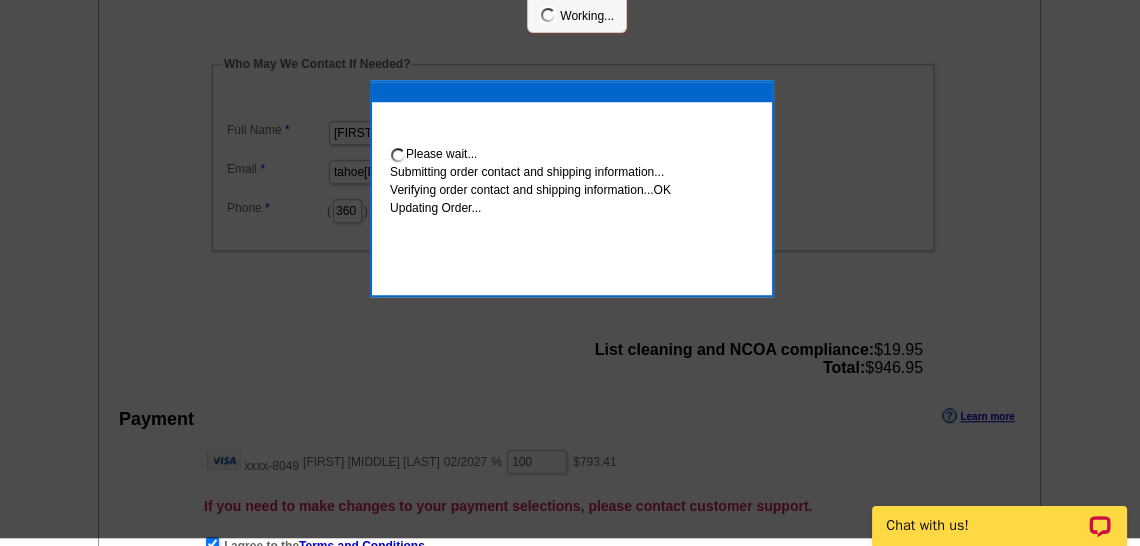 scroll, scrollTop: 1991, scrollLeft: 0, axis: vertical 